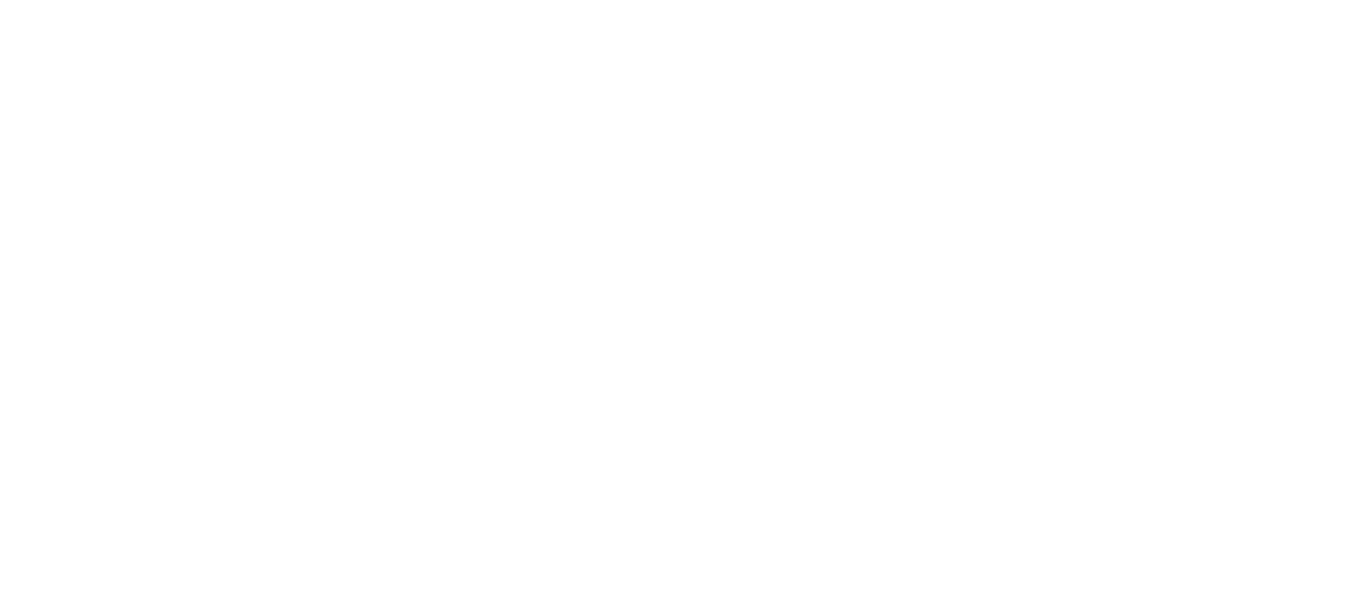 scroll, scrollTop: 0, scrollLeft: 0, axis: both 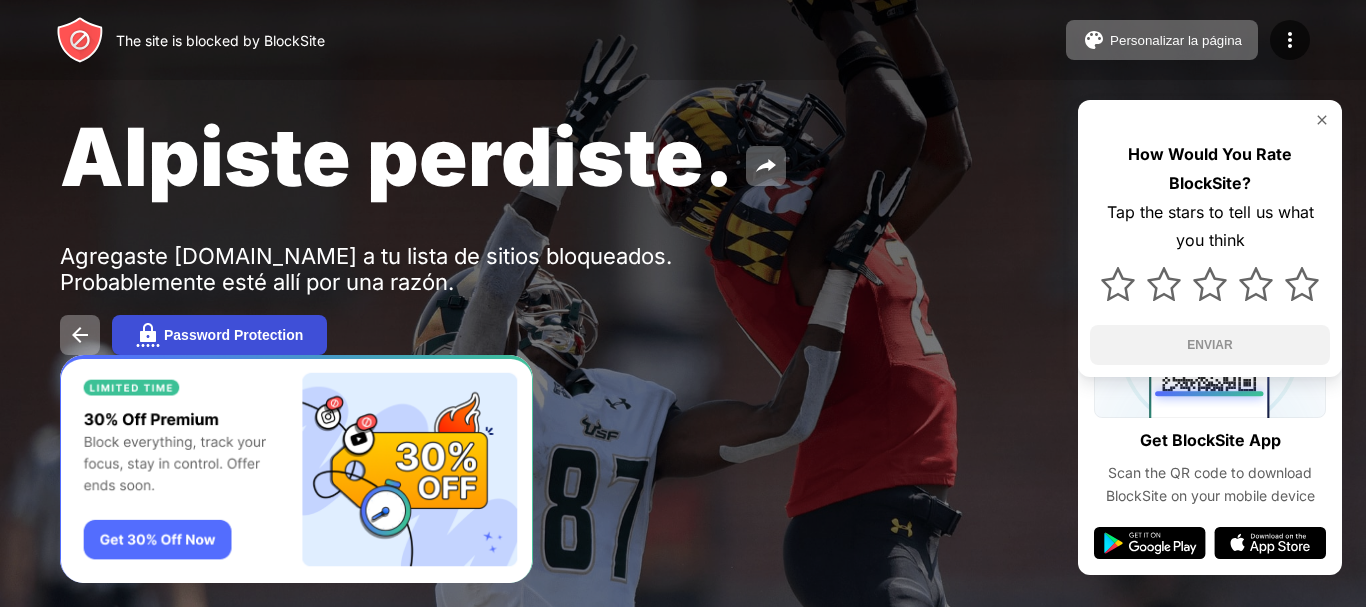 click on "Password Protection" at bounding box center [219, 335] 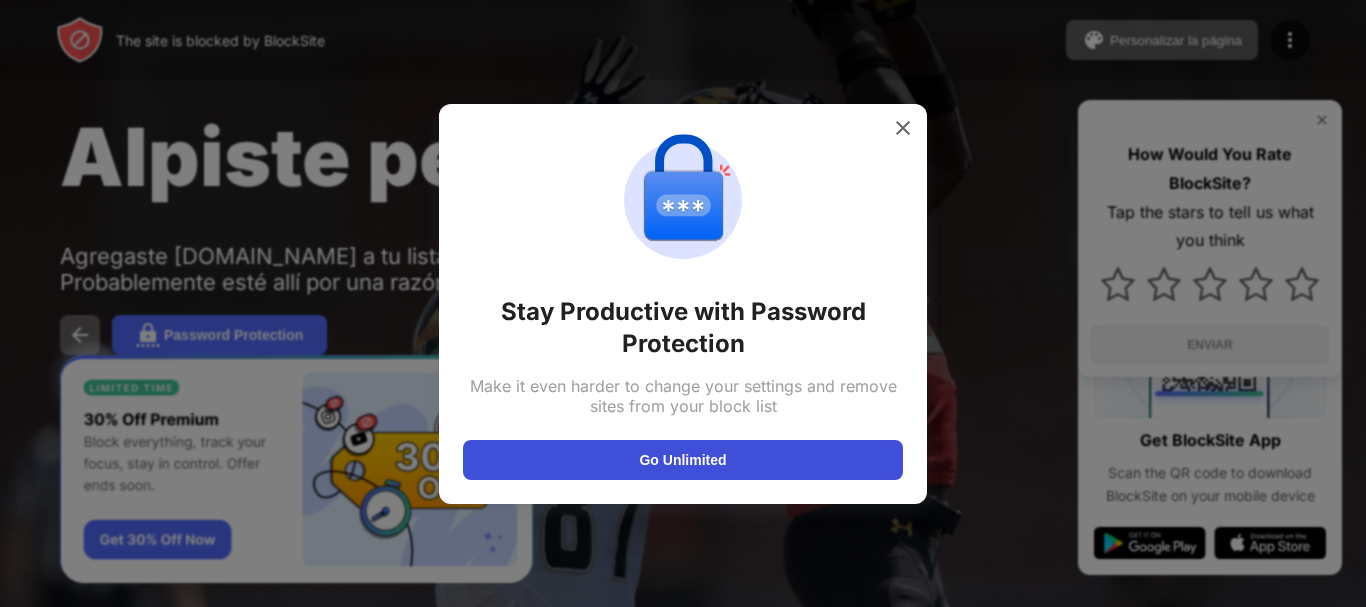 click on "Go Unlimited" at bounding box center (683, 460) 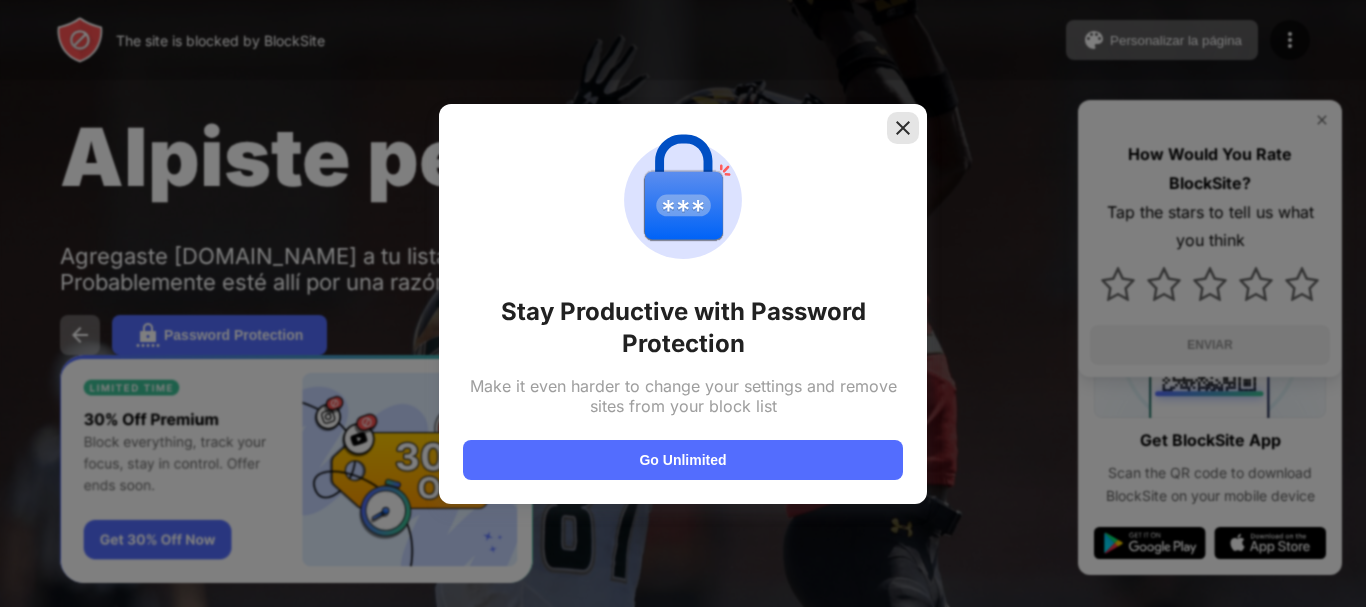 click at bounding box center [903, 128] 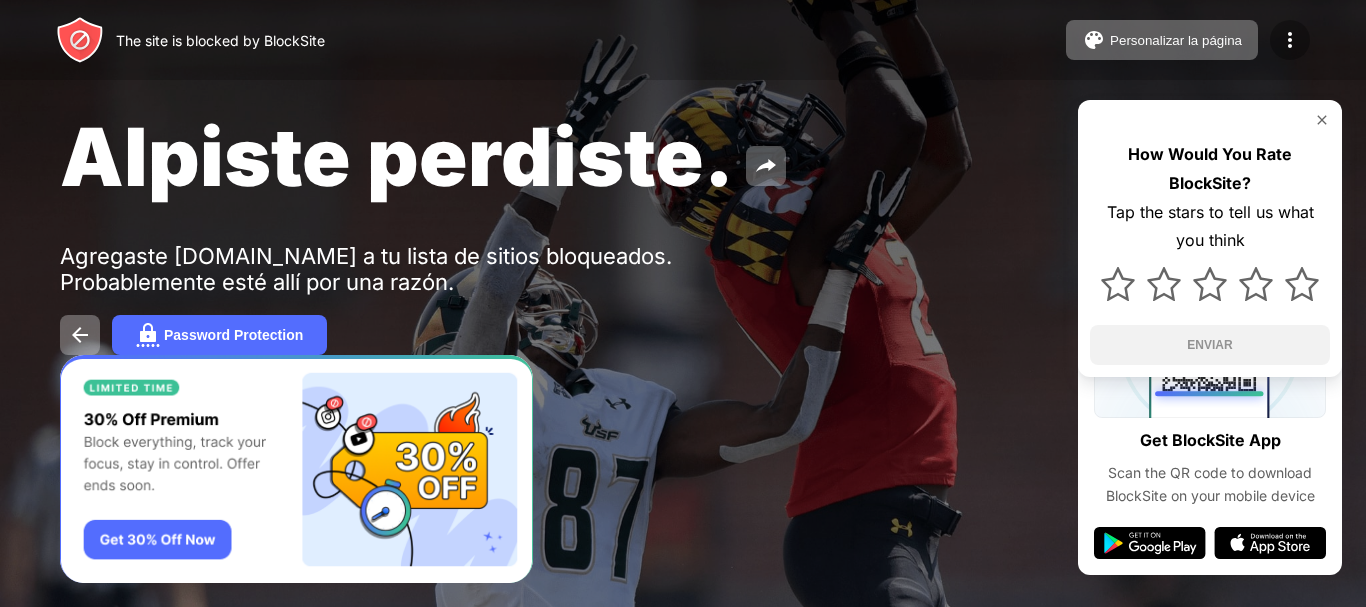 click at bounding box center [1290, 40] 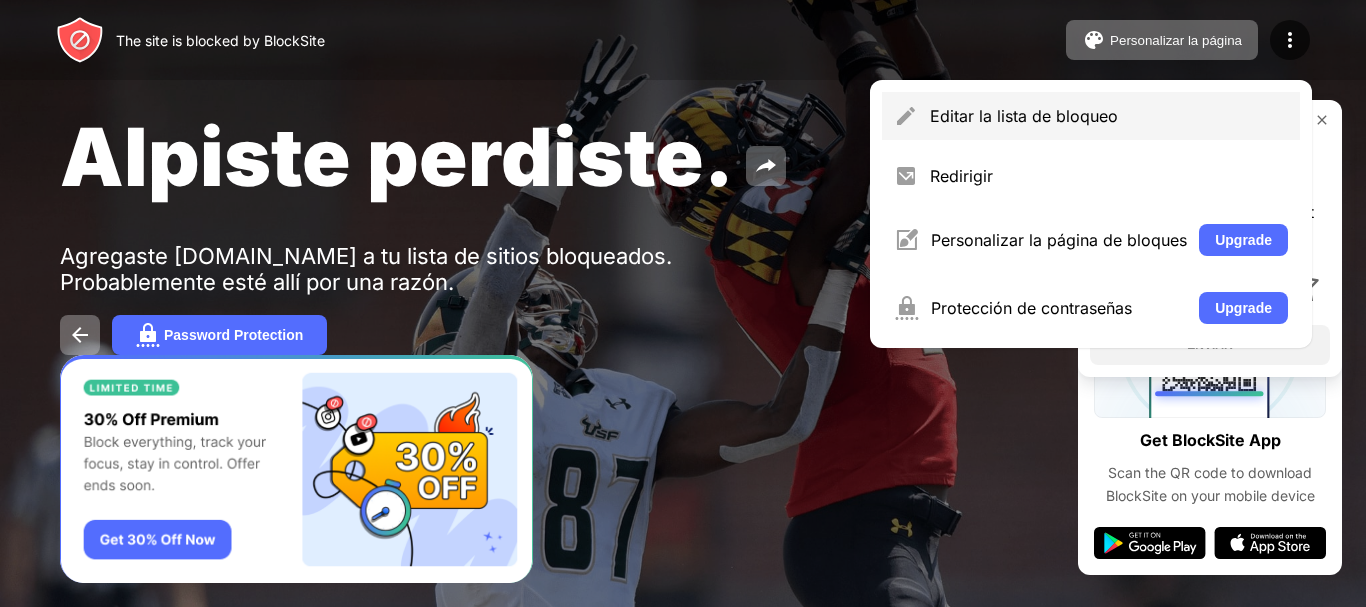 click on "Editar la lista de bloqueo" at bounding box center (1109, 116) 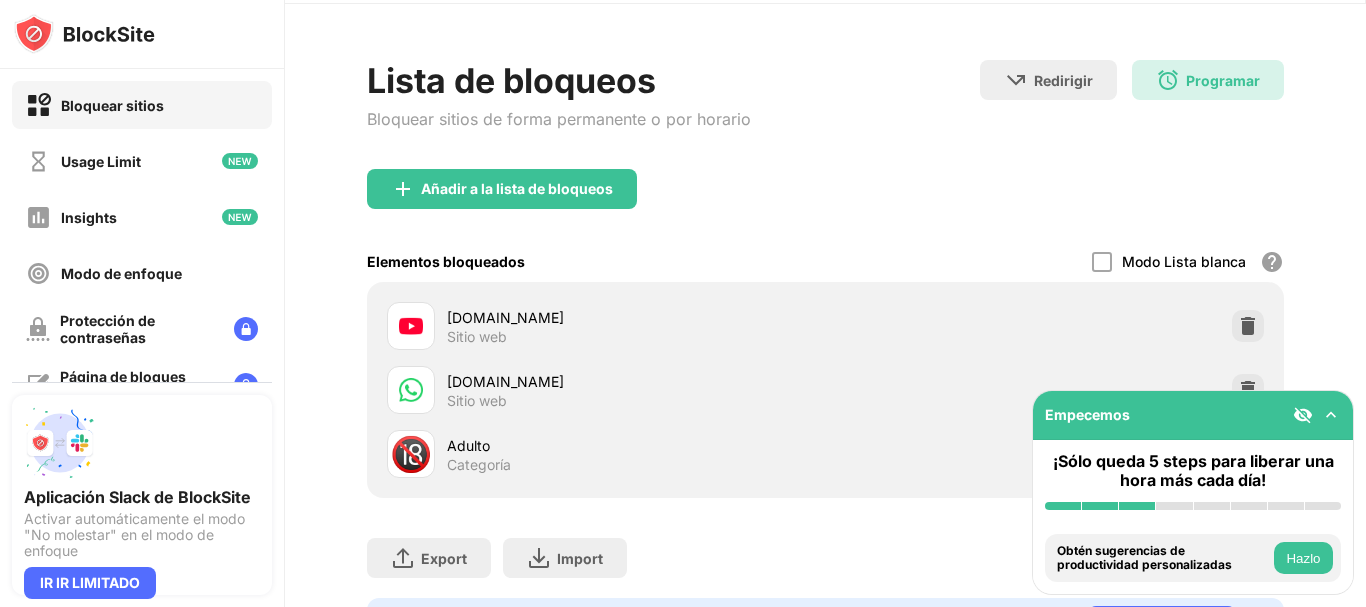 scroll, scrollTop: 100, scrollLeft: 0, axis: vertical 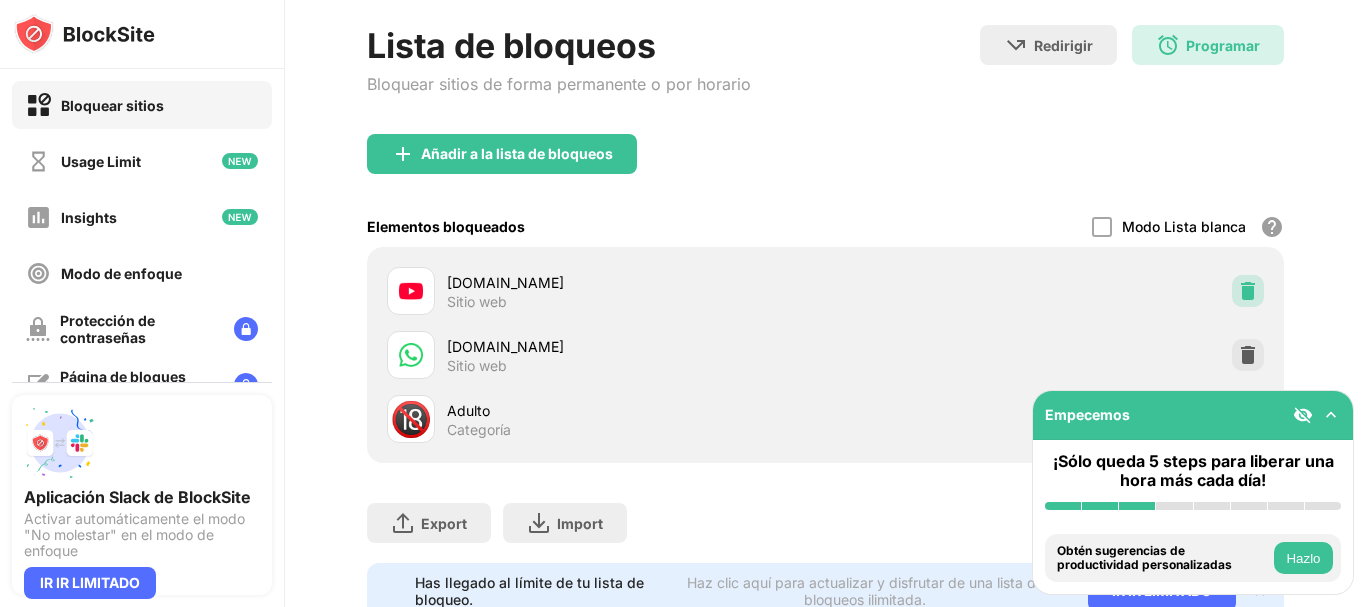 click at bounding box center (1248, 291) 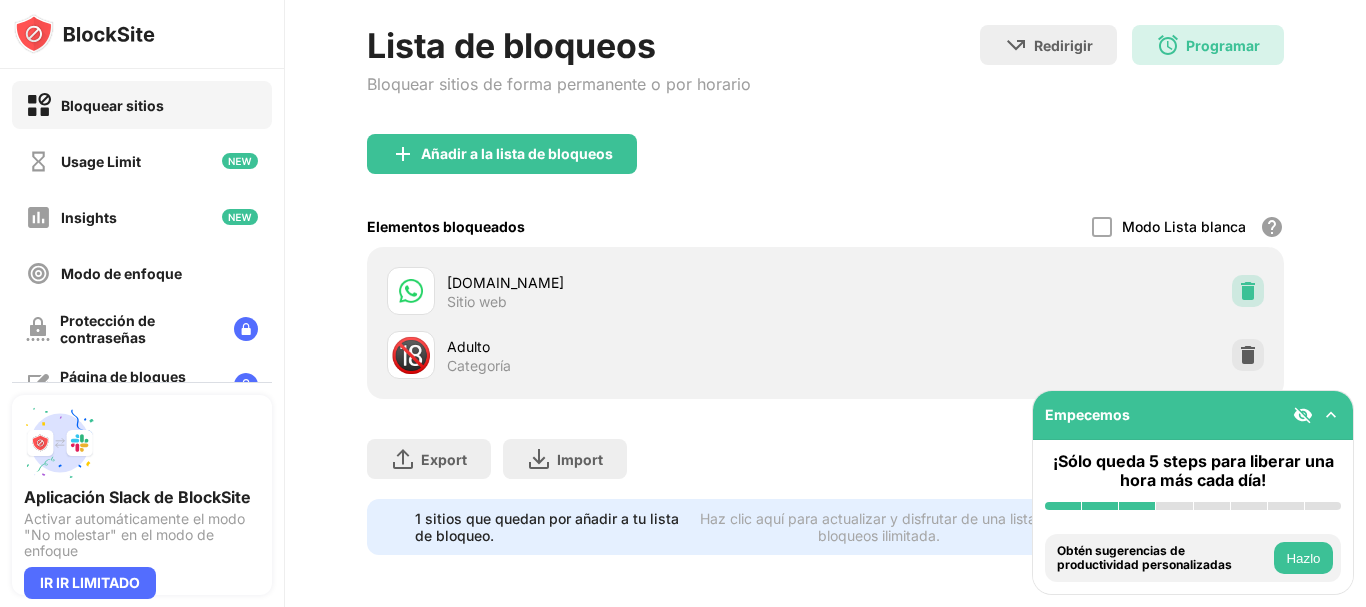 click at bounding box center [1248, 291] 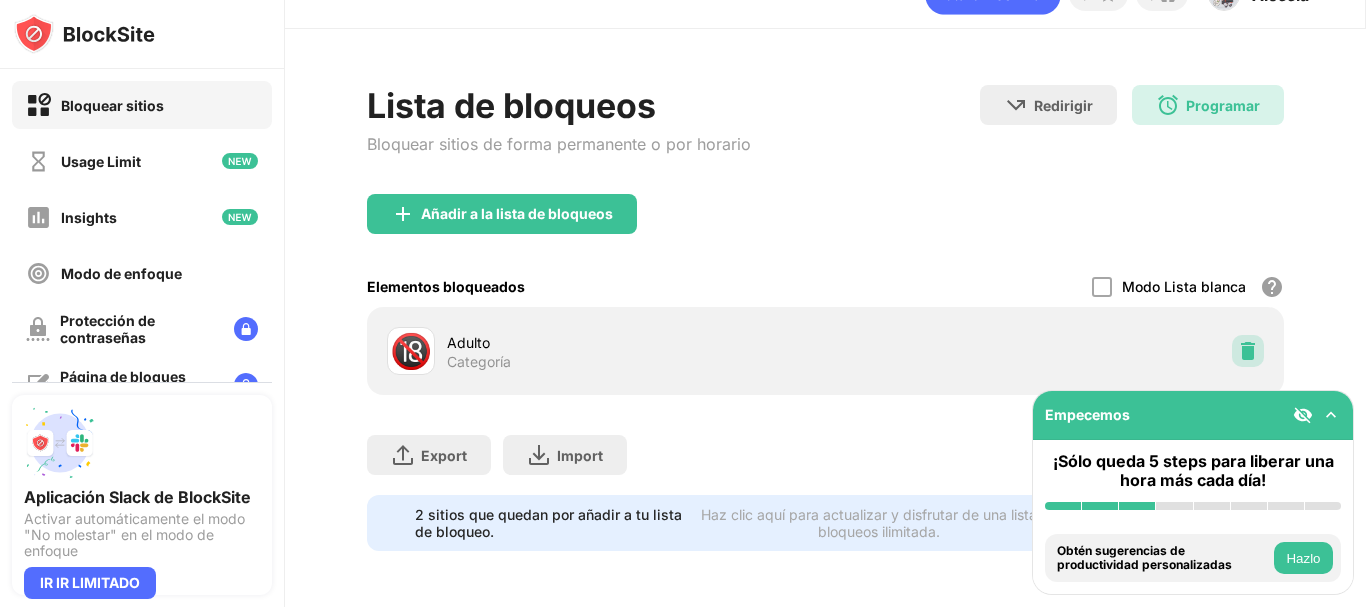 click at bounding box center (1248, 351) 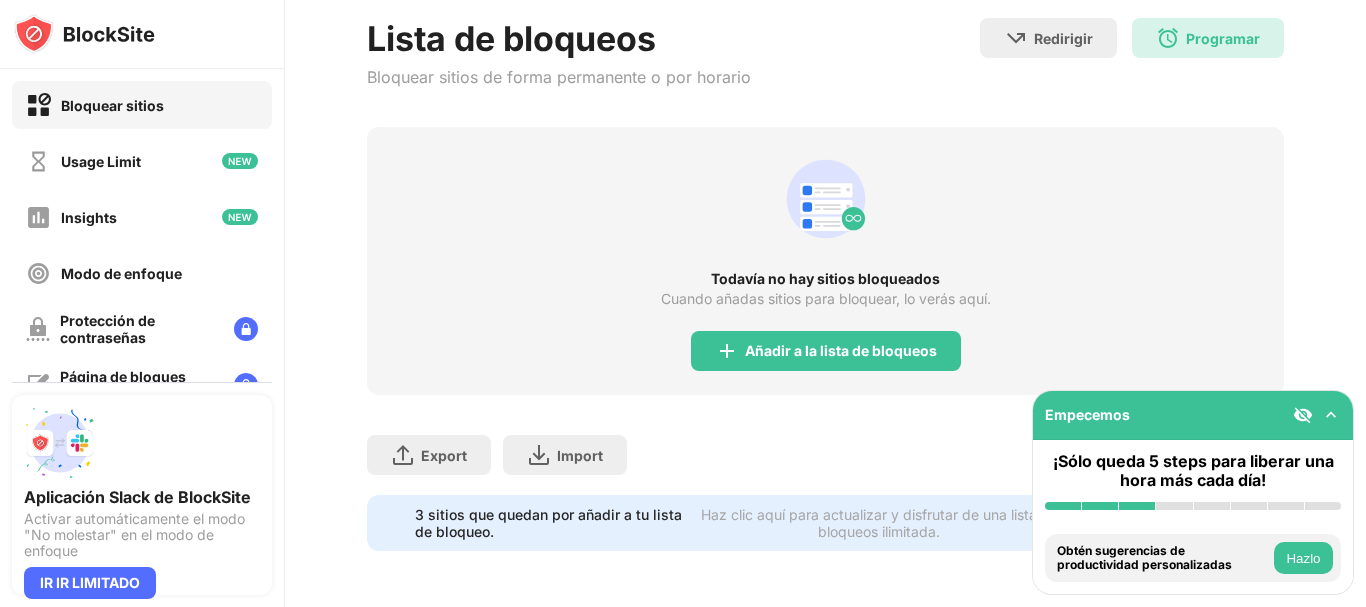 scroll, scrollTop: 122, scrollLeft: 0, axis: vertical 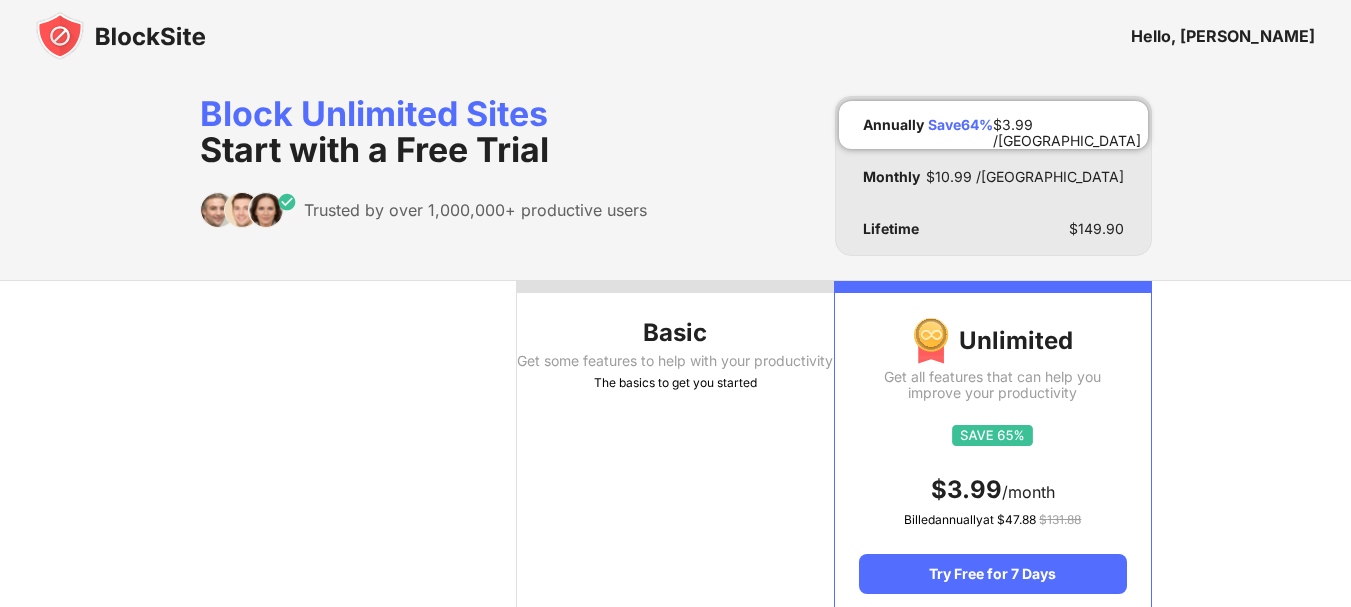 click at bounding box center [121, 36] 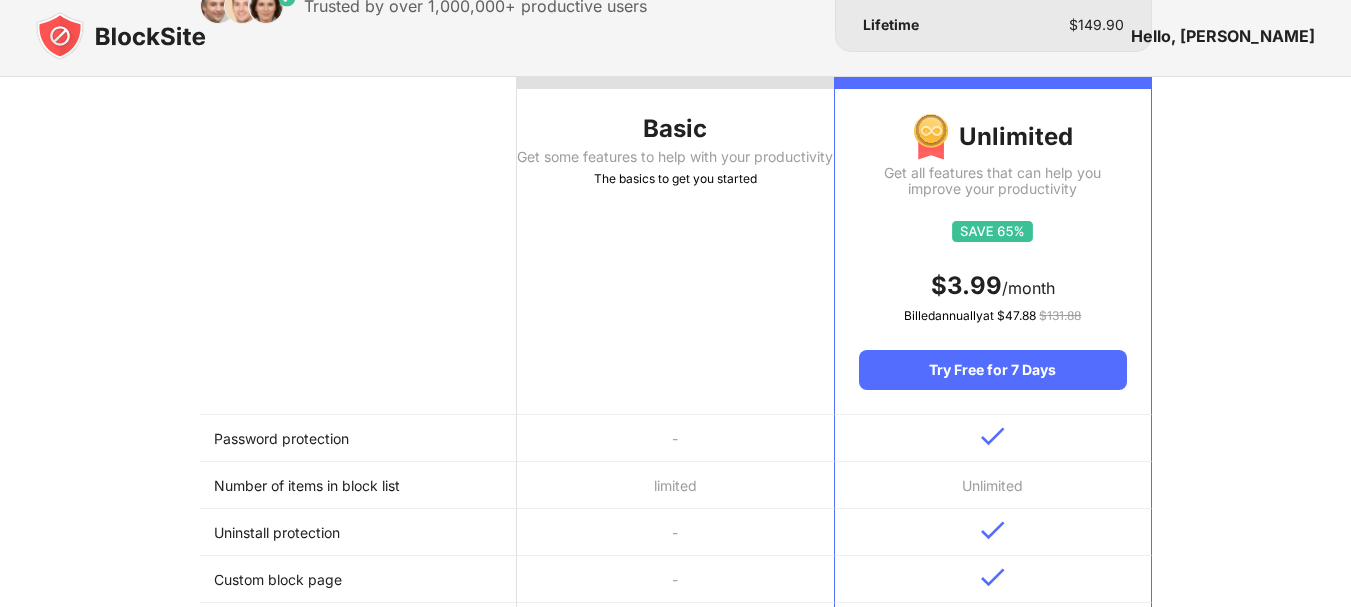 scroll, scrollTop: 0, scrollLeft: 0, axis: both 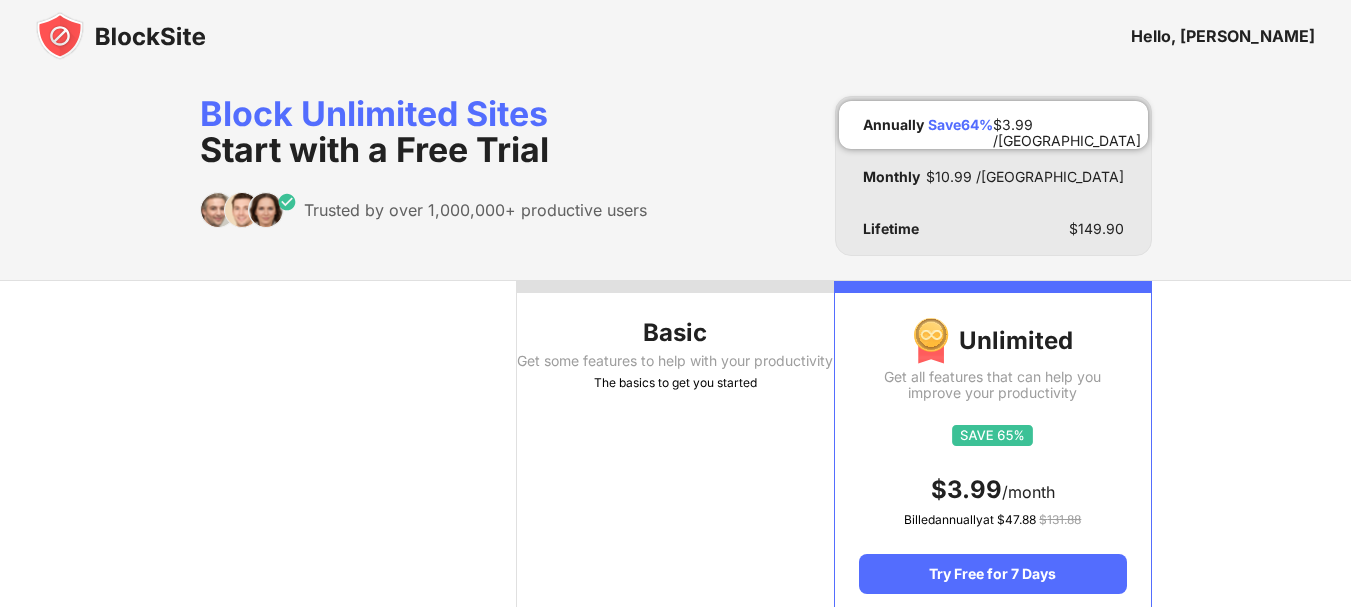 click at bounding box center [121, 36] 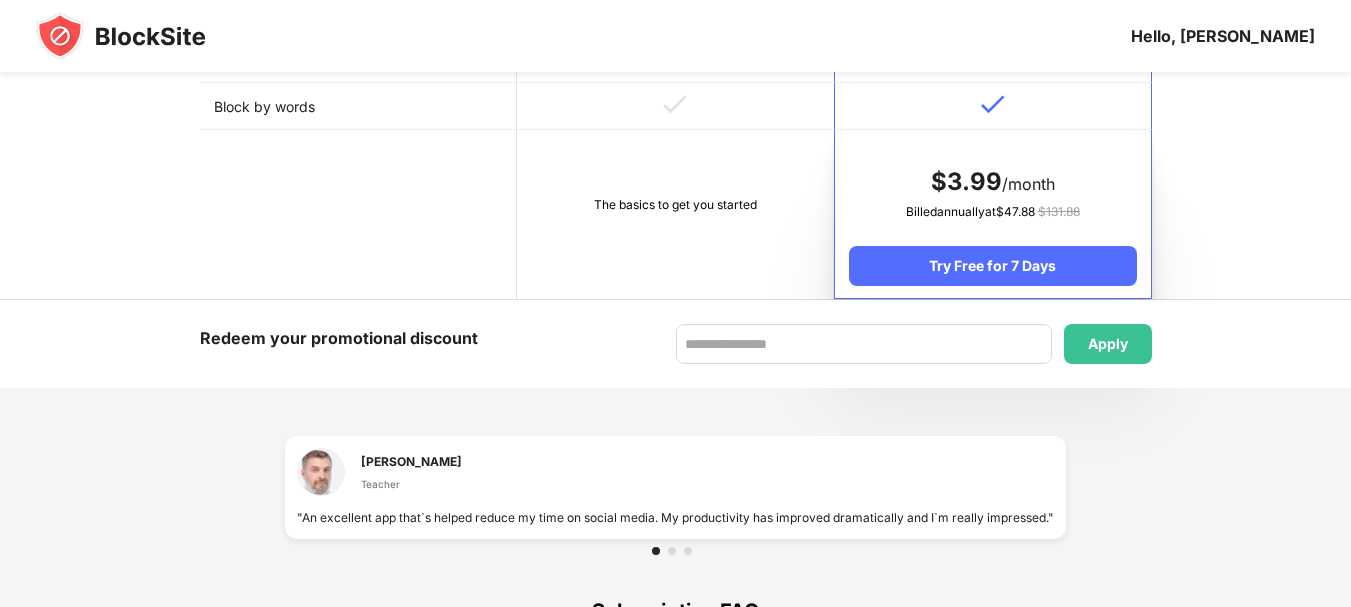 click on "The basics to get you started" at bounding box center (675, 214) 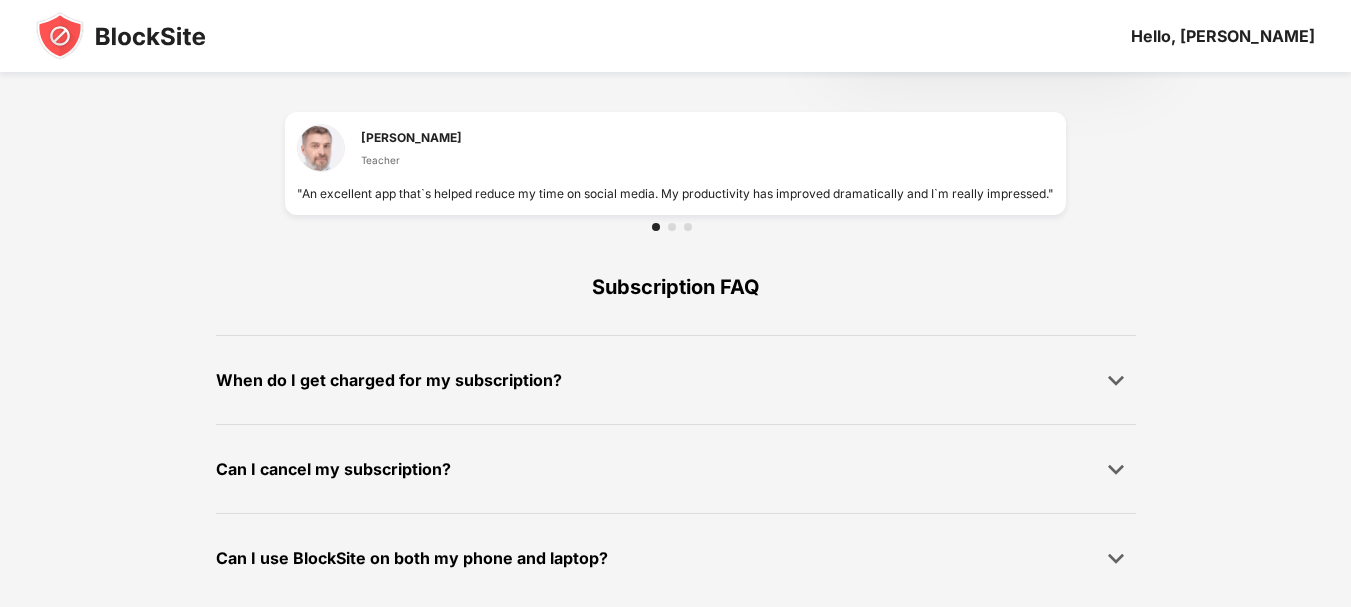 scroll, scrollTop: 1443, scrollLeft: 0, axis: vertical 